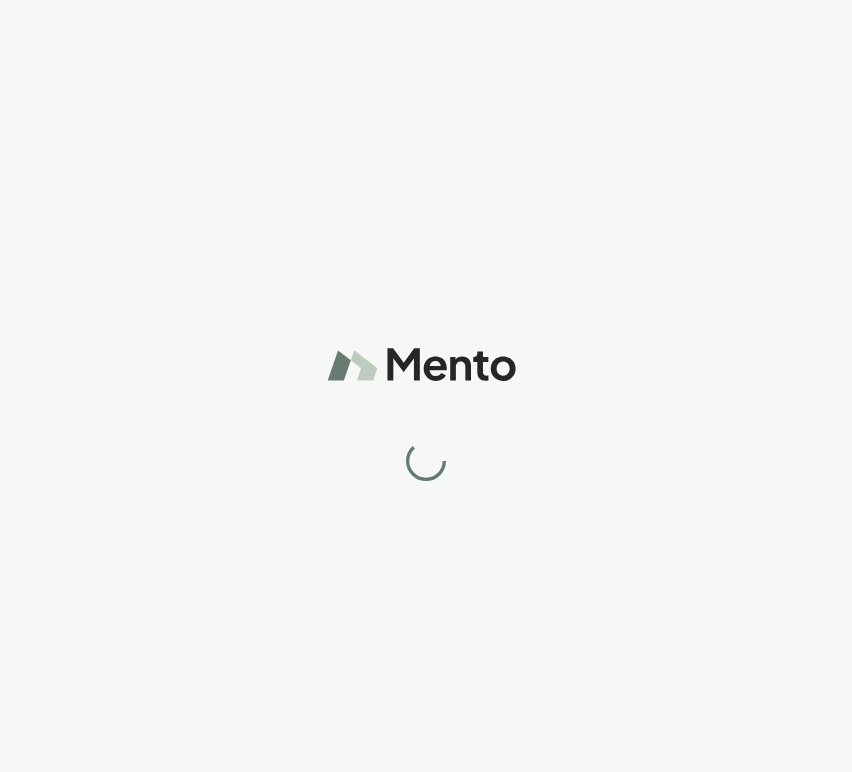 scroll, scrollTop: 0, scrollLeft: 0, axis: both 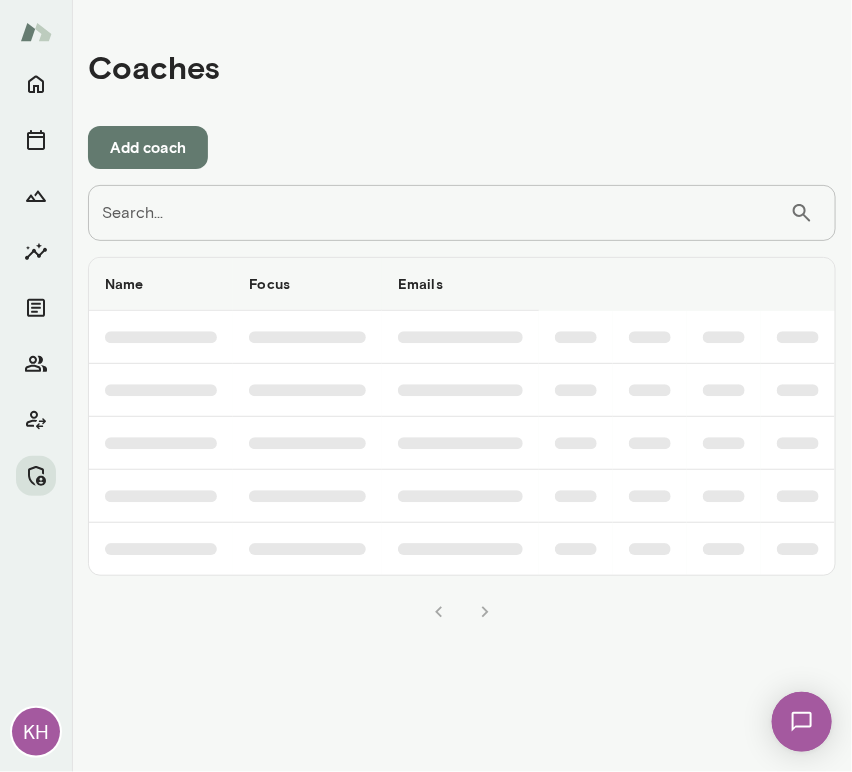 click on "Search..." at bounding box center [439, 213] 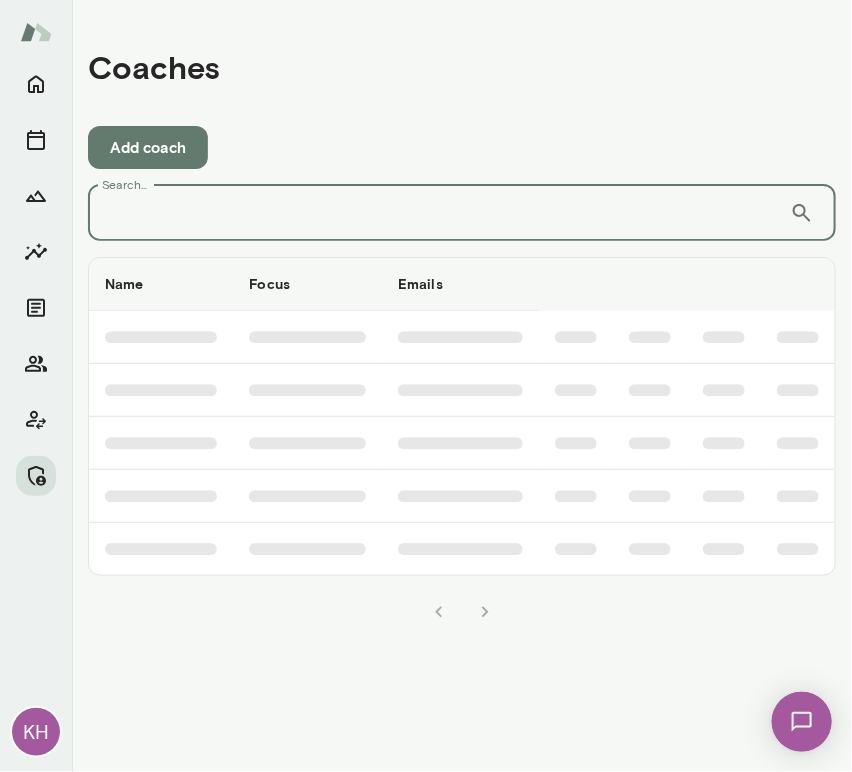 paste on "**********" 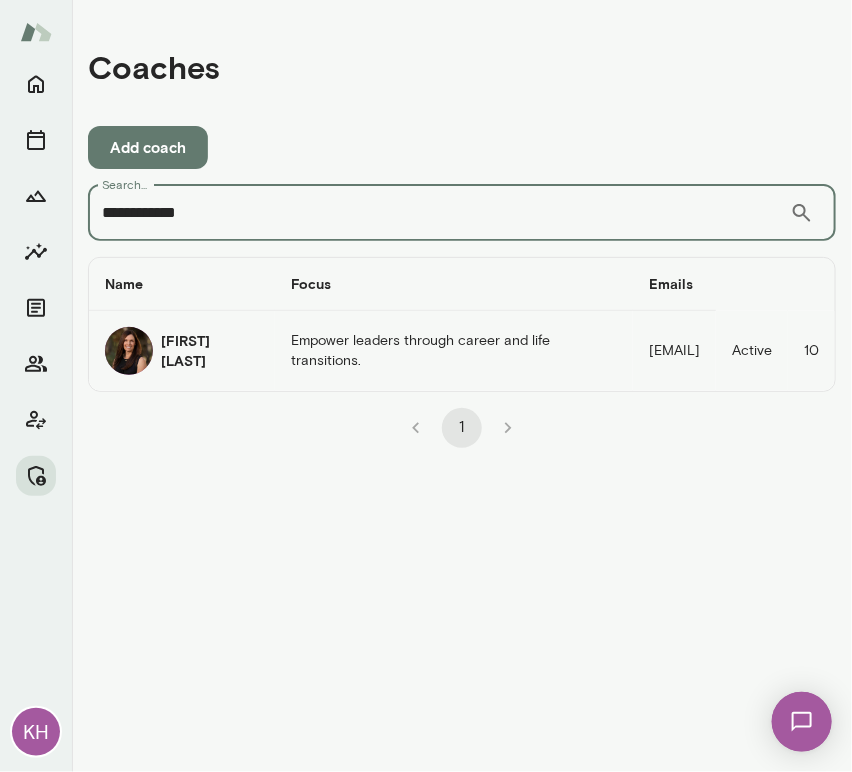type on "**********" 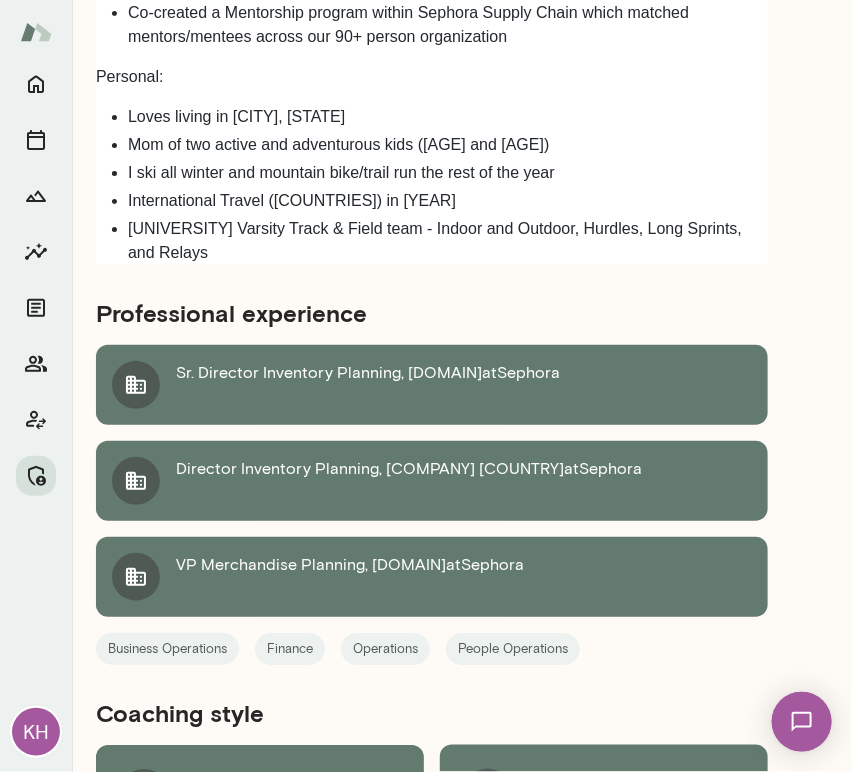 scroll, scrollTop: 1784, scrollLeft: 0, axis: vertical 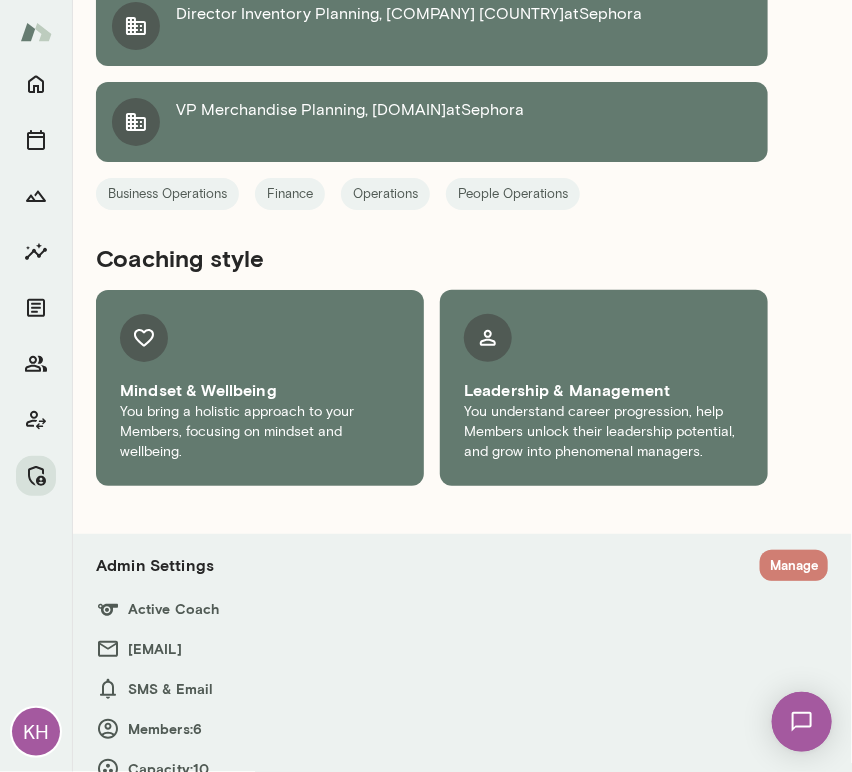 click on "Manage" at bounding box center (794, 565) 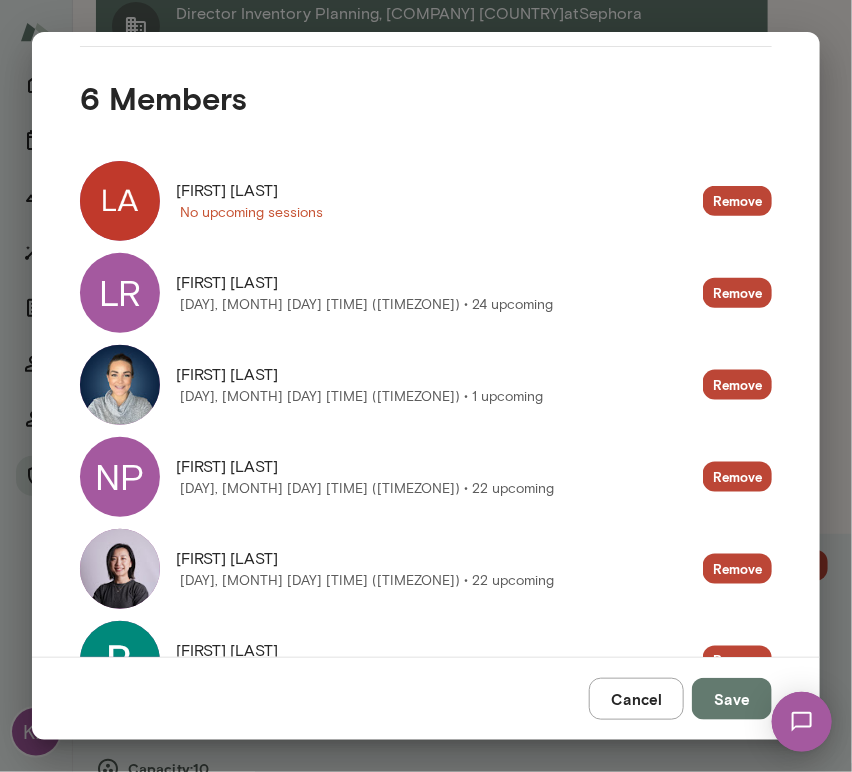 scroll, scrollTop: 400, scrollLeft: 0, axis: vertical 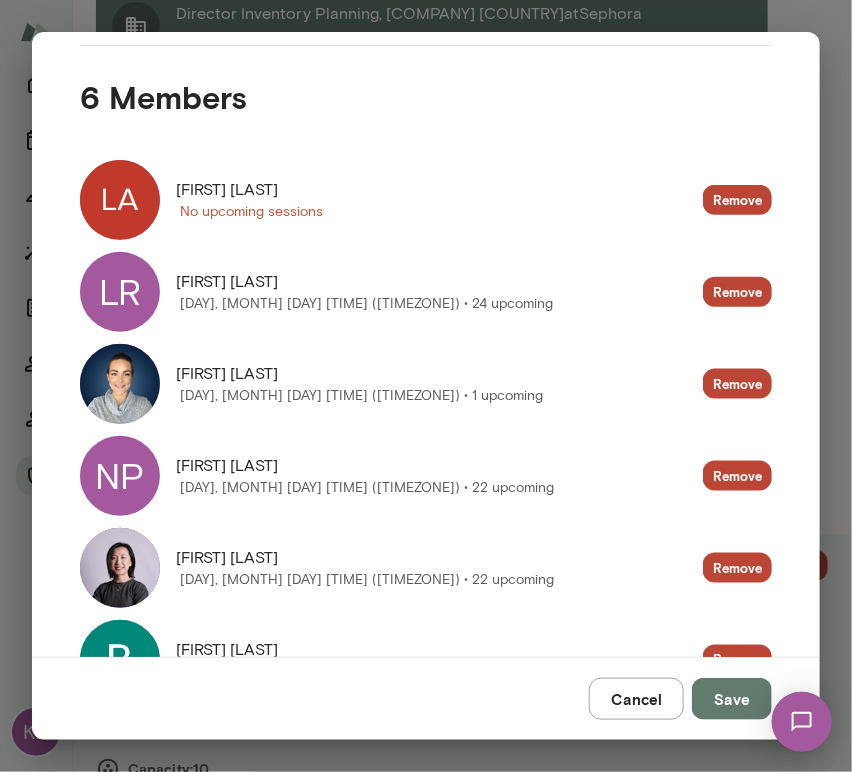 click at bounding box center [120, 384] 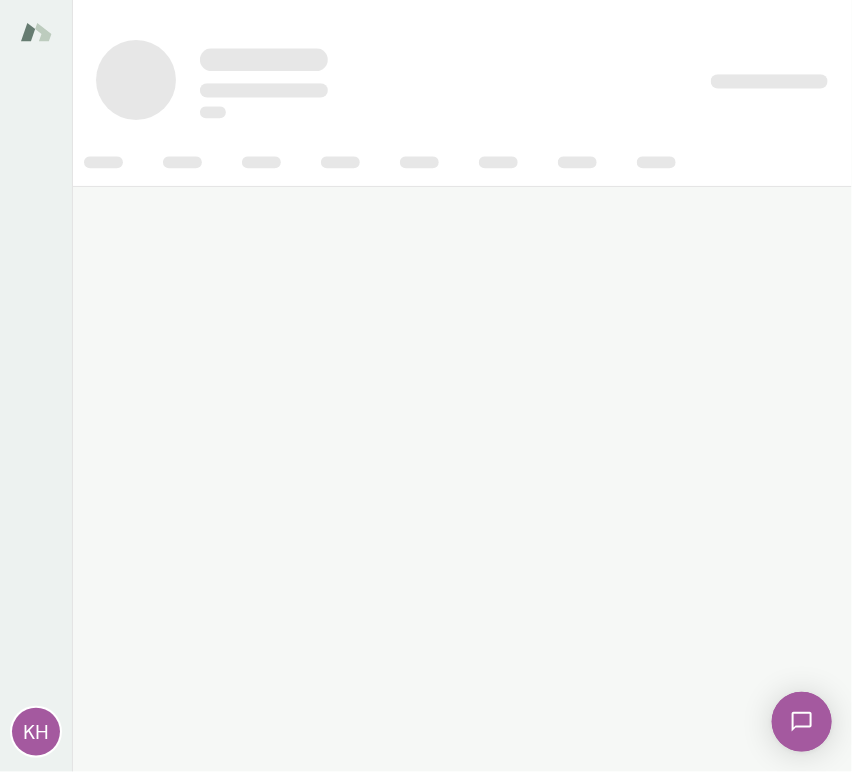 scroll, scrollTop: 0, scrollLeft: 0, axis: both 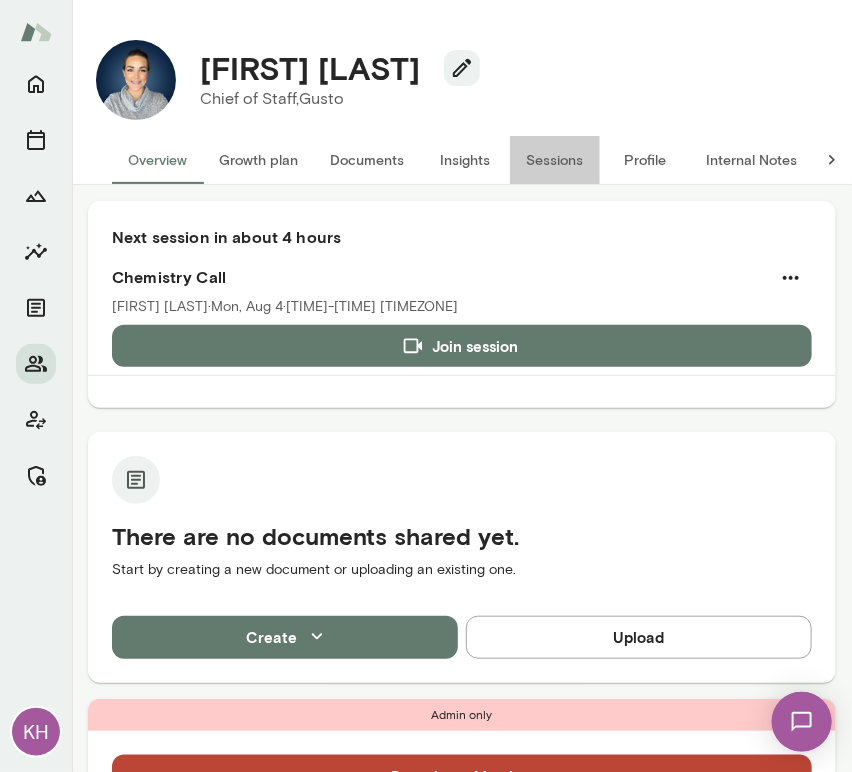 click on "Sessions" at bounding box center [555, 160] 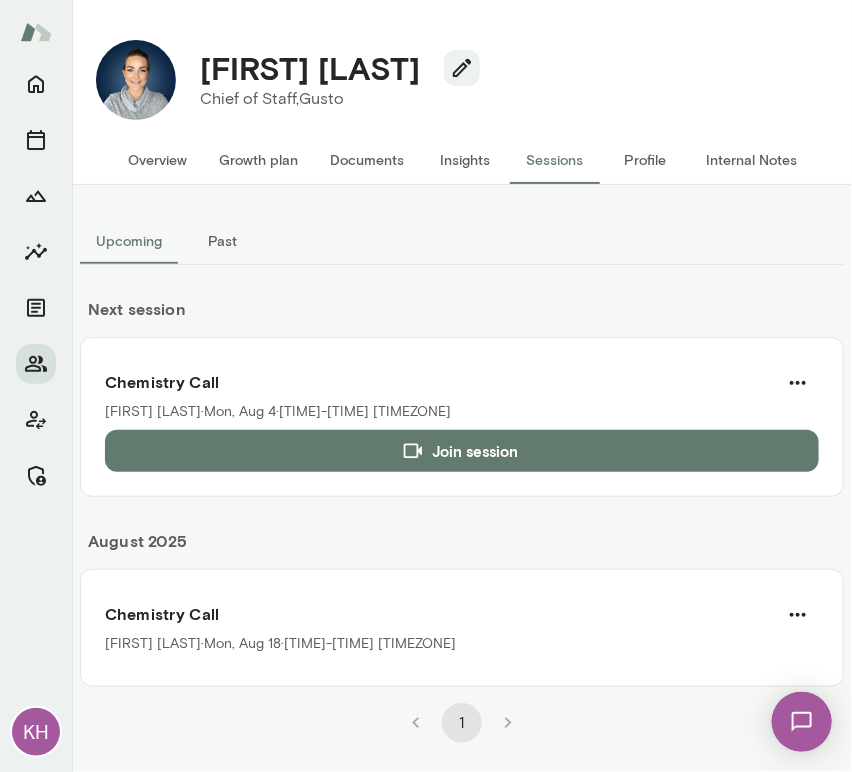 click on "Past" at bounding box center (223, 241) 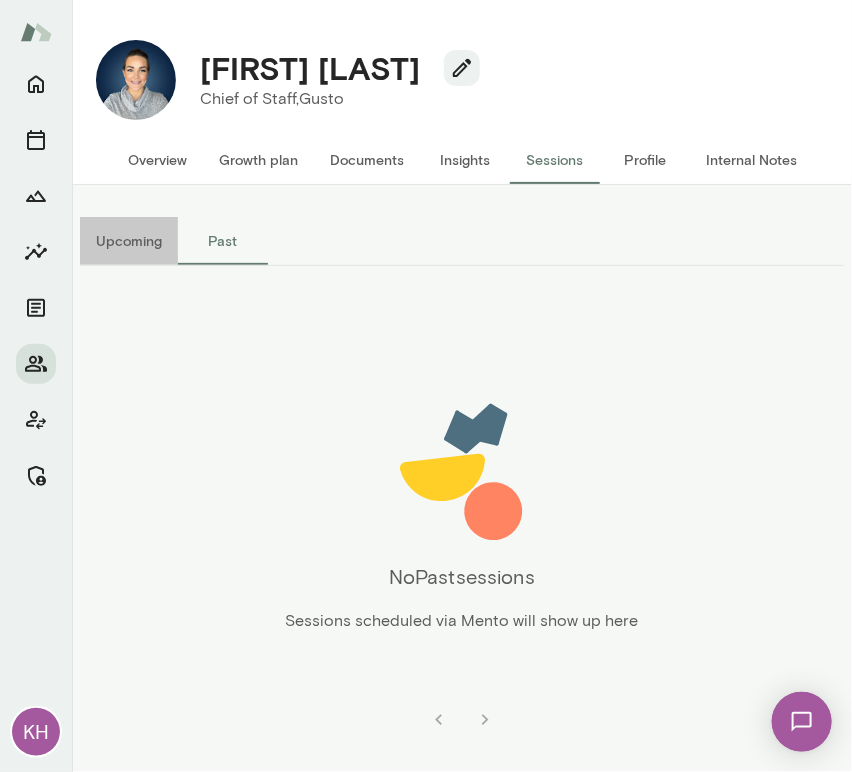 click on "Upcoming" at bounding box center (129, 241) 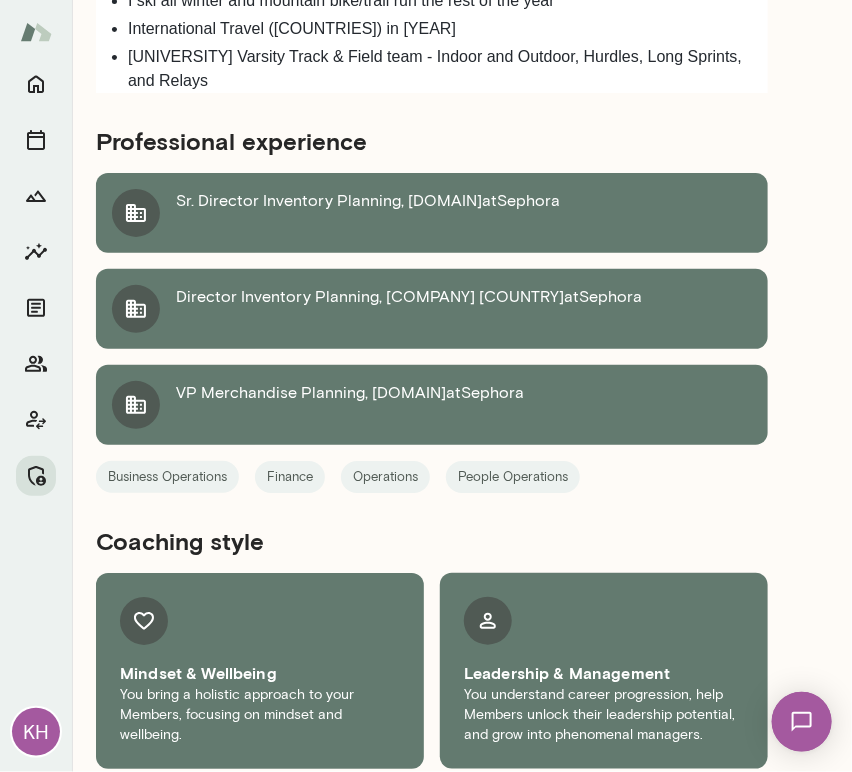 scroll, scrollTop: 1784, scrollLeft: 0, axis: vertical 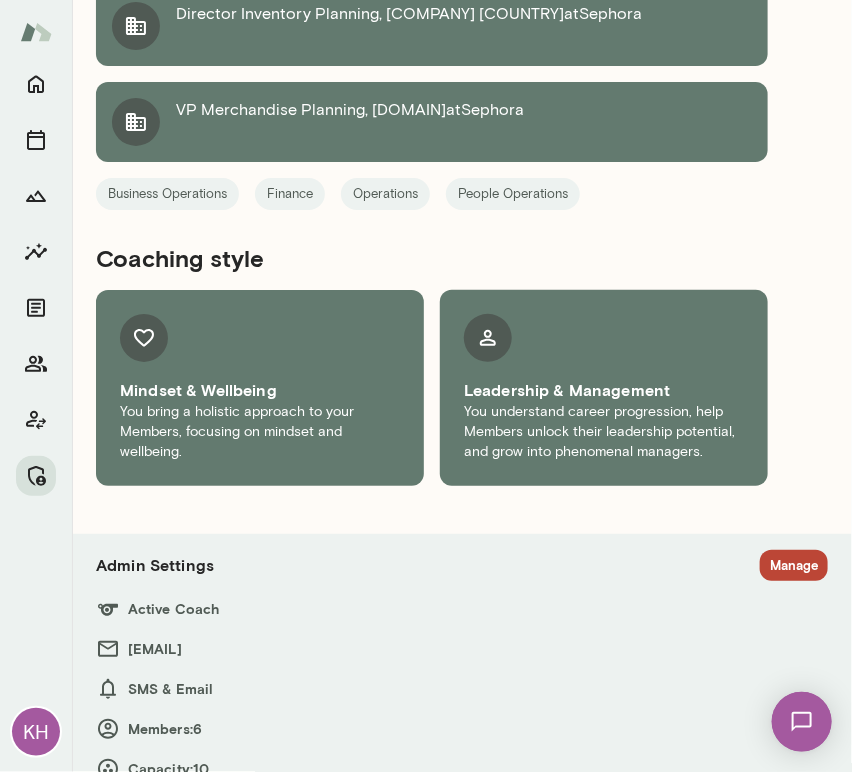 click on "Manage" at bounding box center (794, 565) 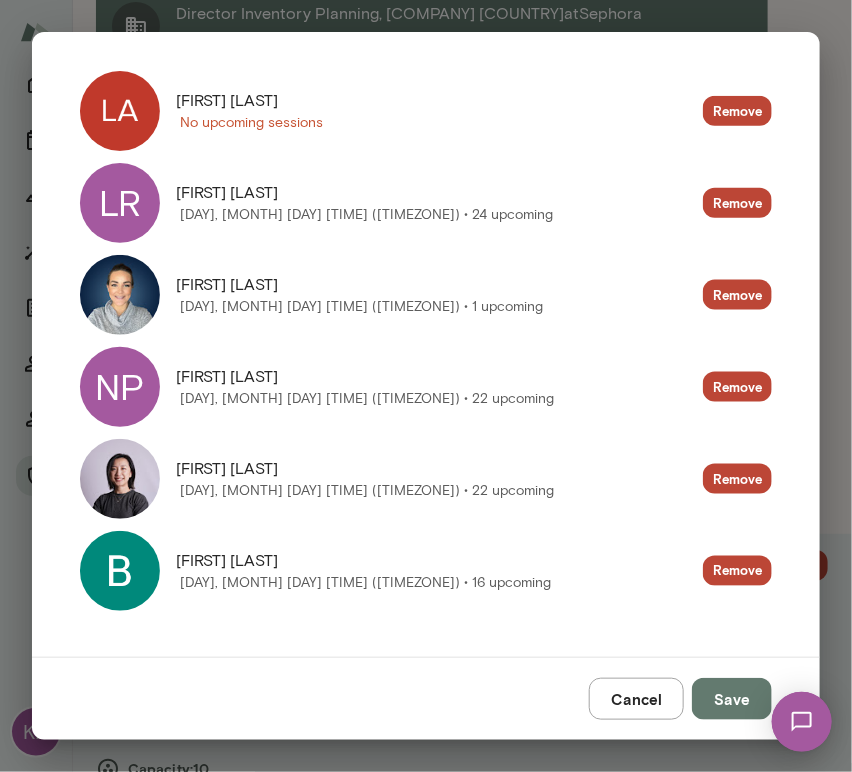 scroll, scrollTop: 490, scrollLeft: 0, axis: vertical 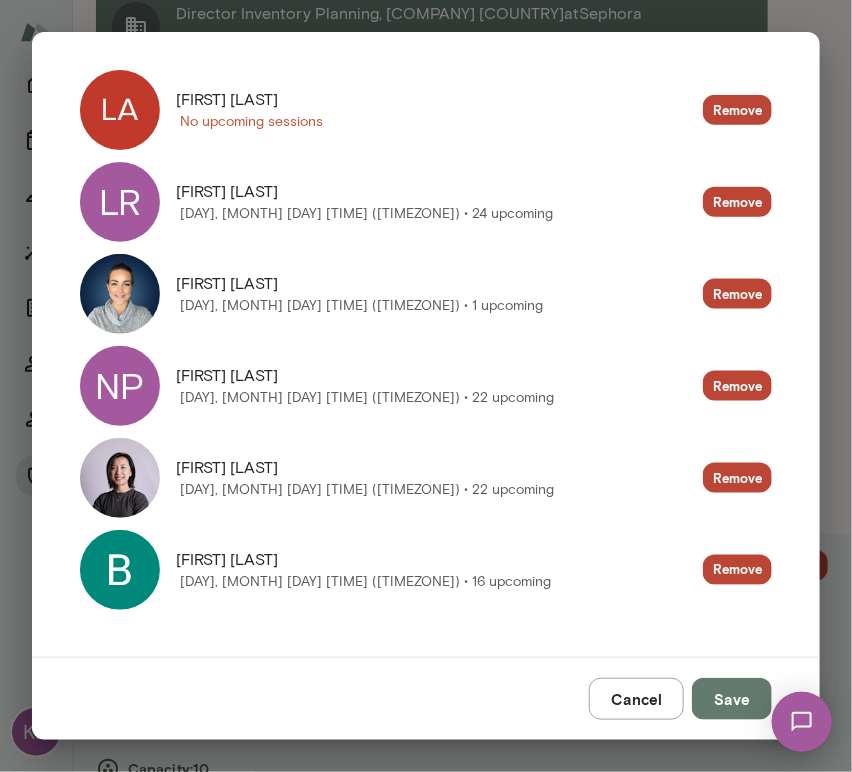 click at bounding box center (120, 478) 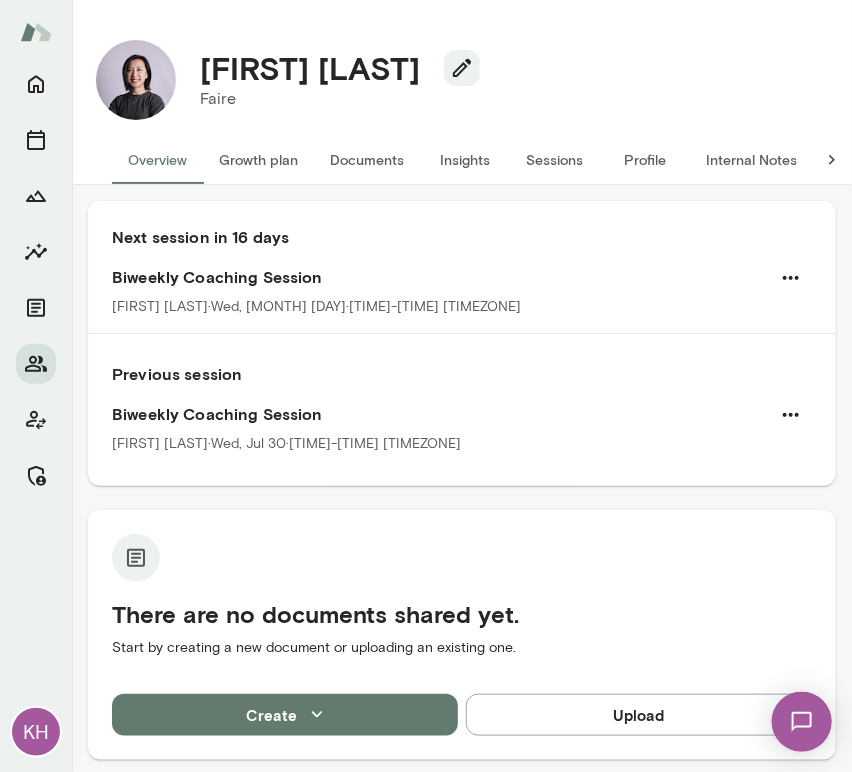 click on "Profile" at bounding box center [645, 160] 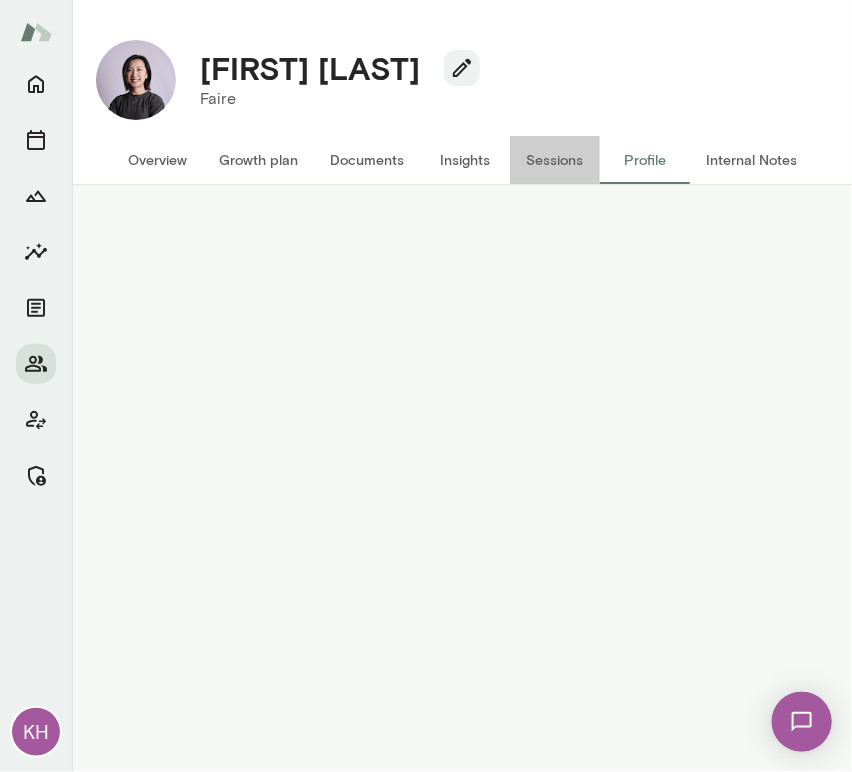 click on "Sessions" at bounding box center (555, 160) 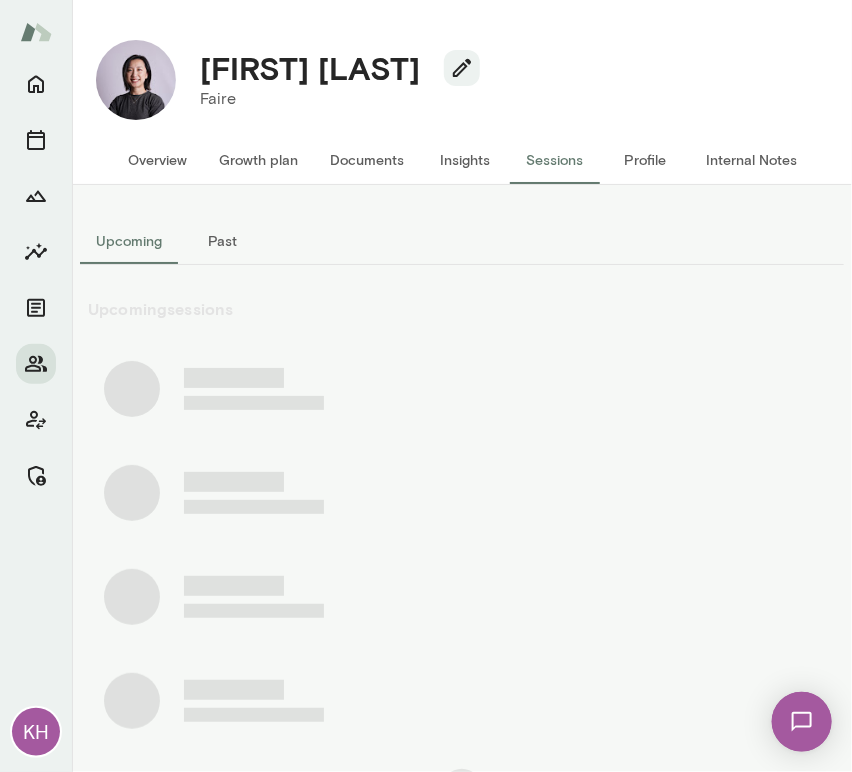 click on "Past" at bounding box center (223, 241) 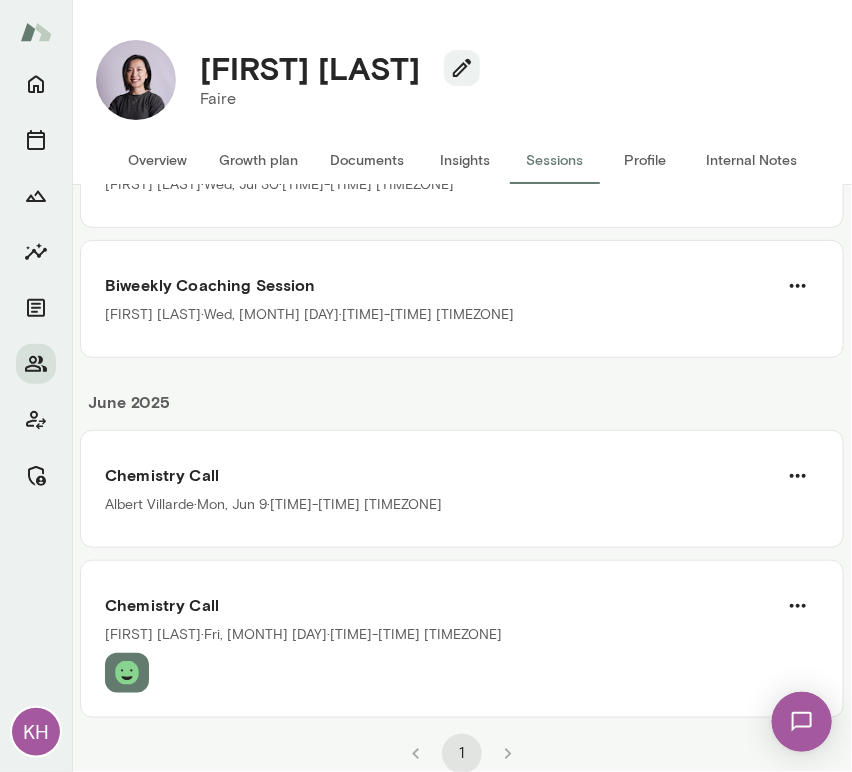 scroll, scrollTop: 0, scrollLeft: 0, axis: both 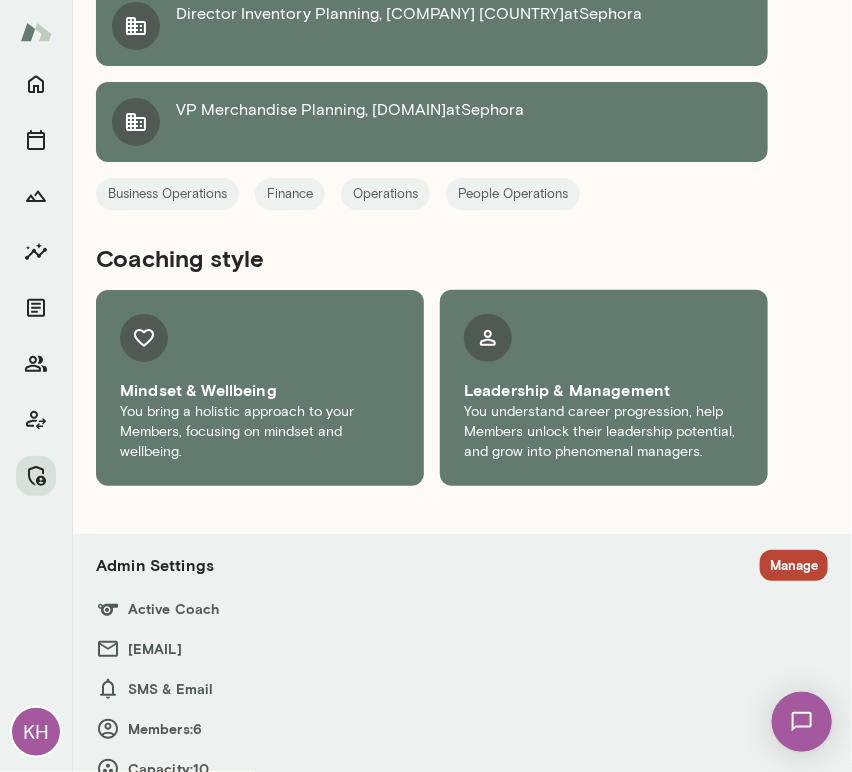 click on "Manage" at bounding box center (794, 565) 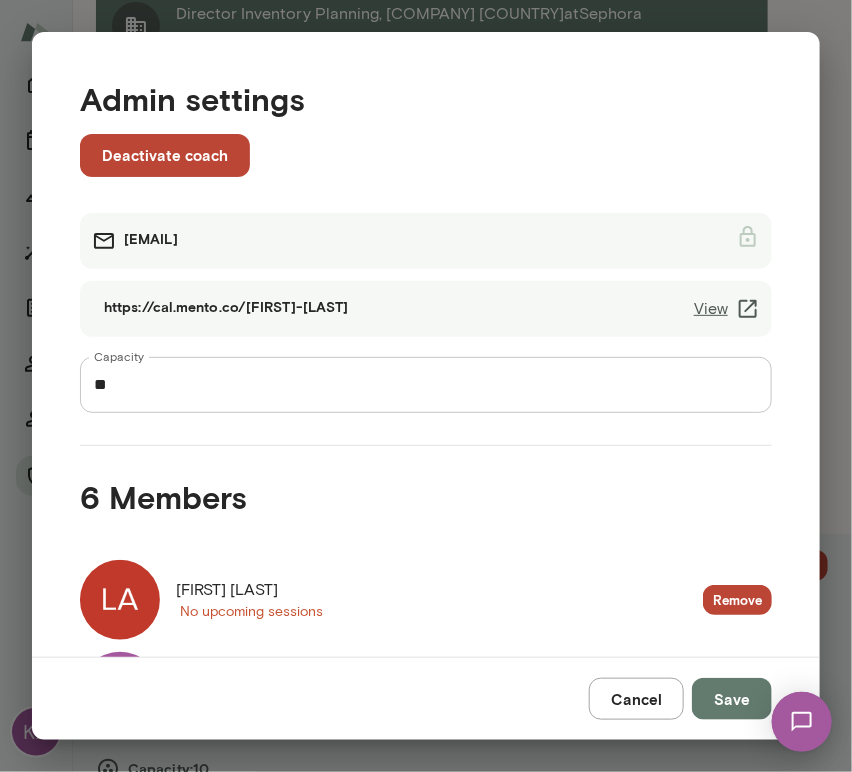 scroll, scrollTop: 490, scrollLeft: 0, axis: vertical 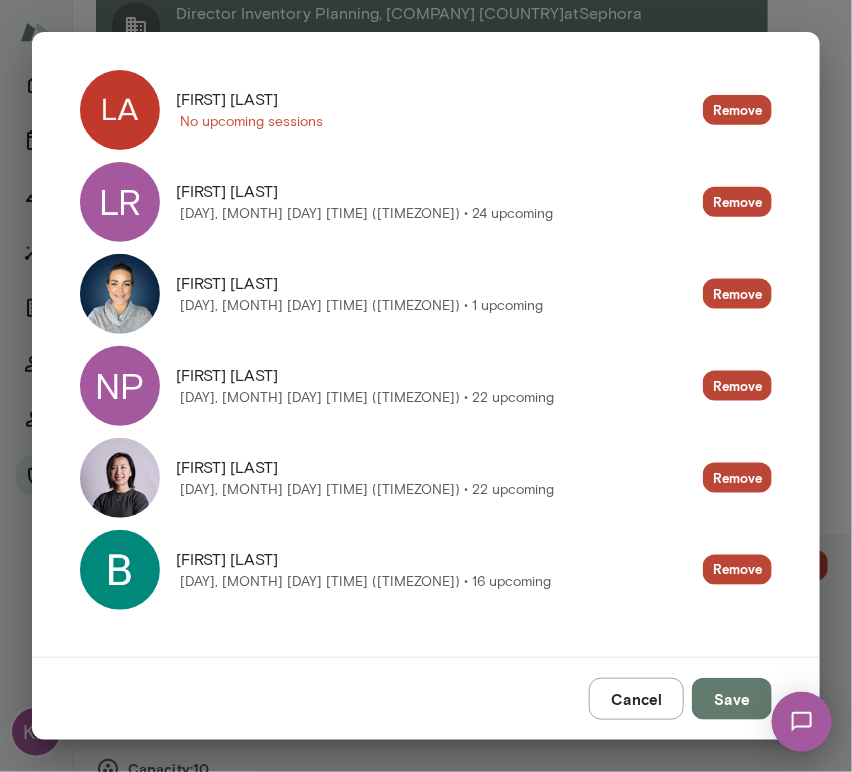 click on "NP" at bounding box center (120, 386) 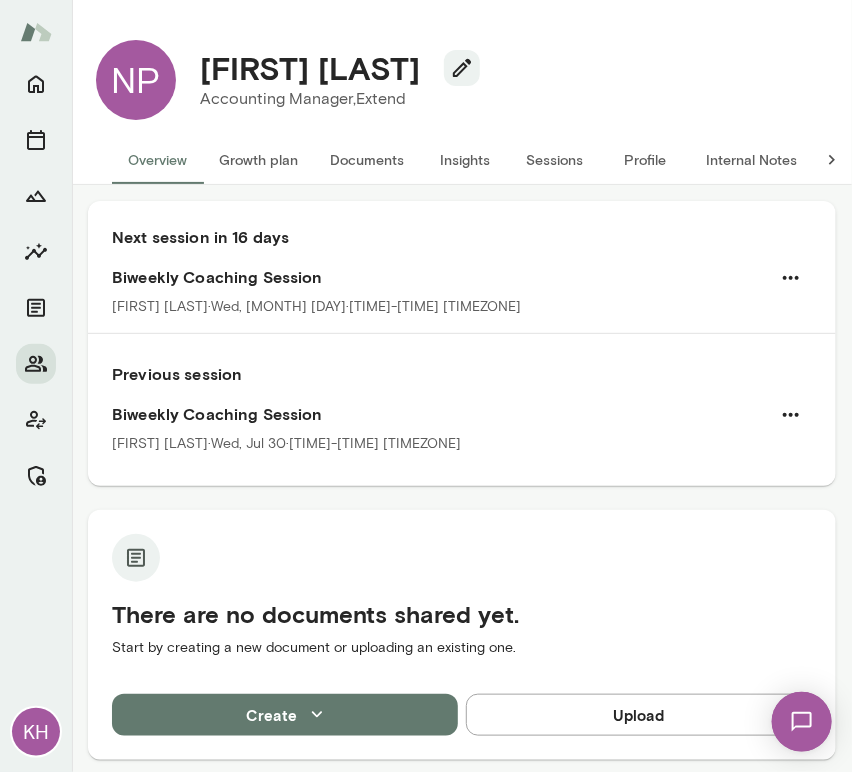 click on "Profile" at bounding box center [645, 160] 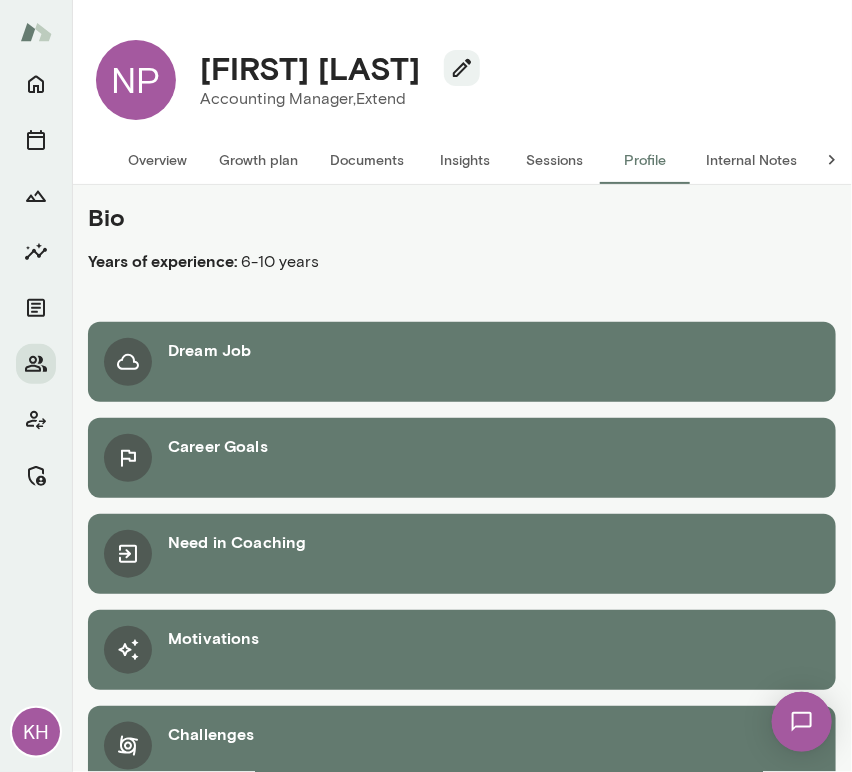 click on "Sessions" at bounding box center (555, 160) 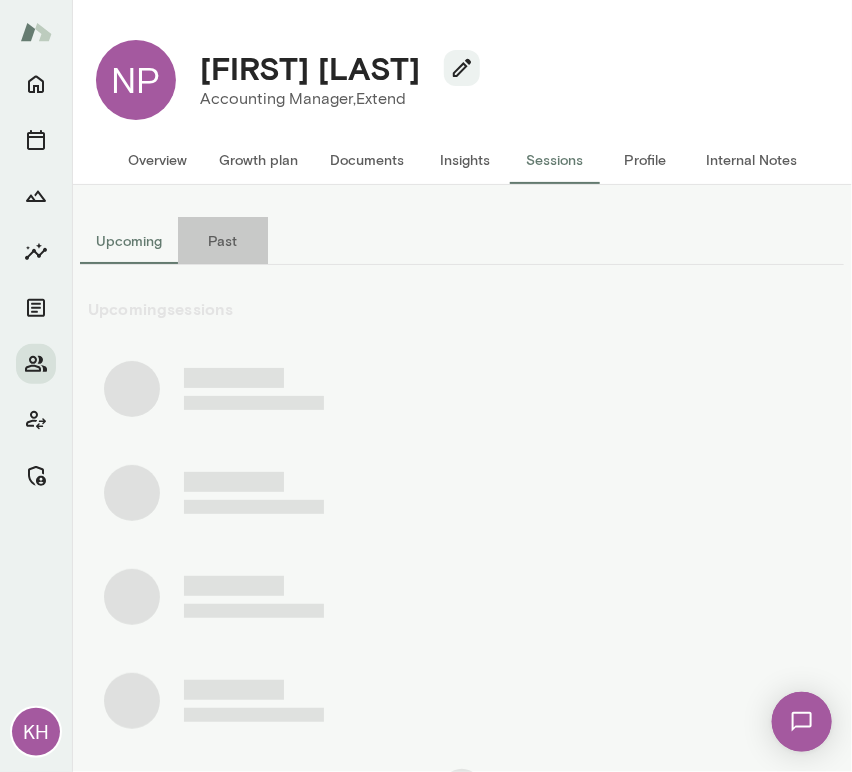 click on "Past" at bounding box center [223, 241] 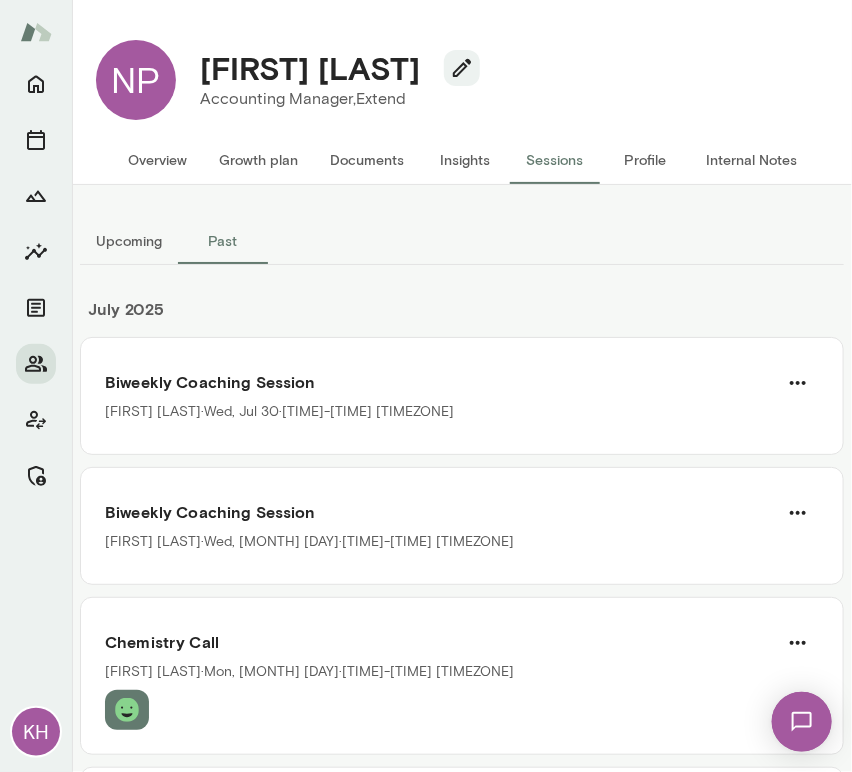 scroll, scrollTop: 168, scrollLeft: 0, axis: vertical 